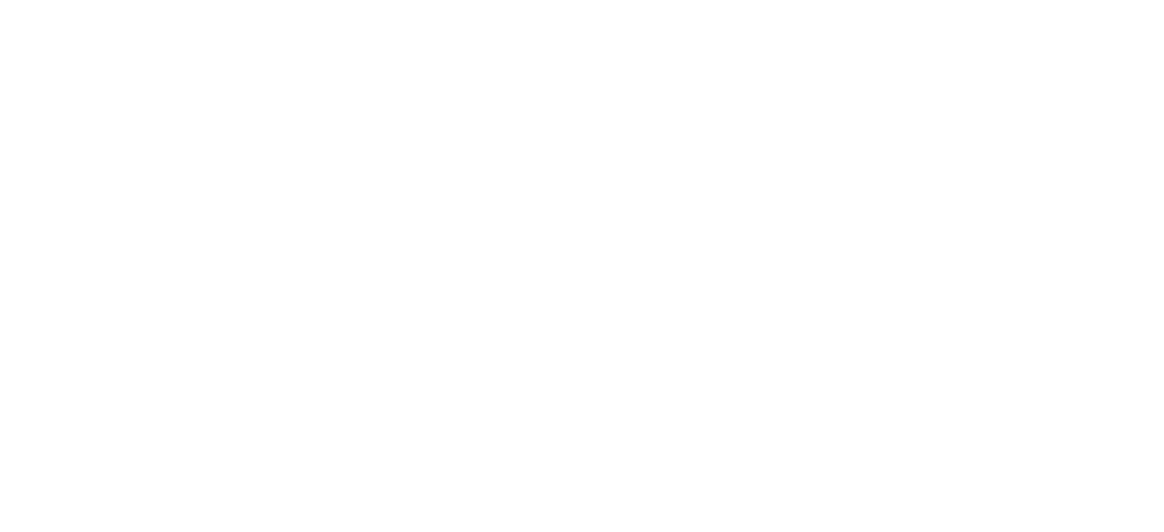 scroll, scrollTop: 0, scrollLeft: 0, axis: both 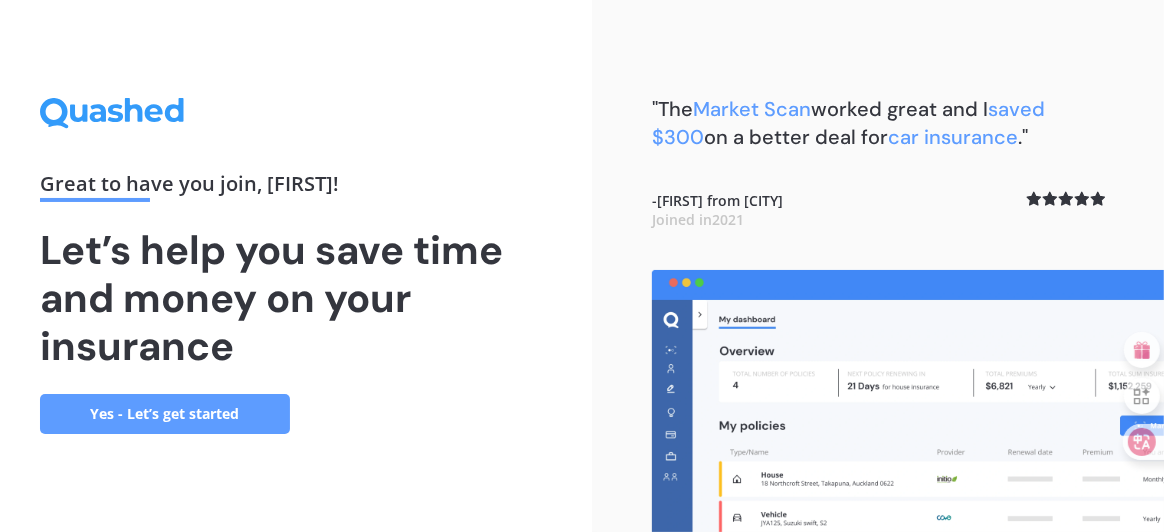click on "Yes - Let’s get started" at bounding box center [165, 414] 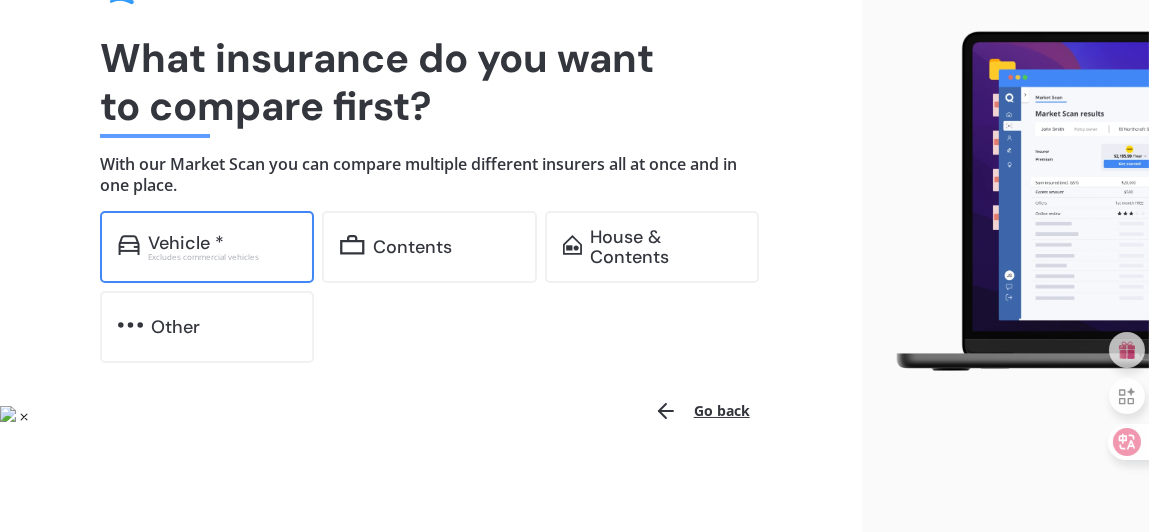 scroll, scrollTop: 135, scrollLeft: 0, axis: vertical 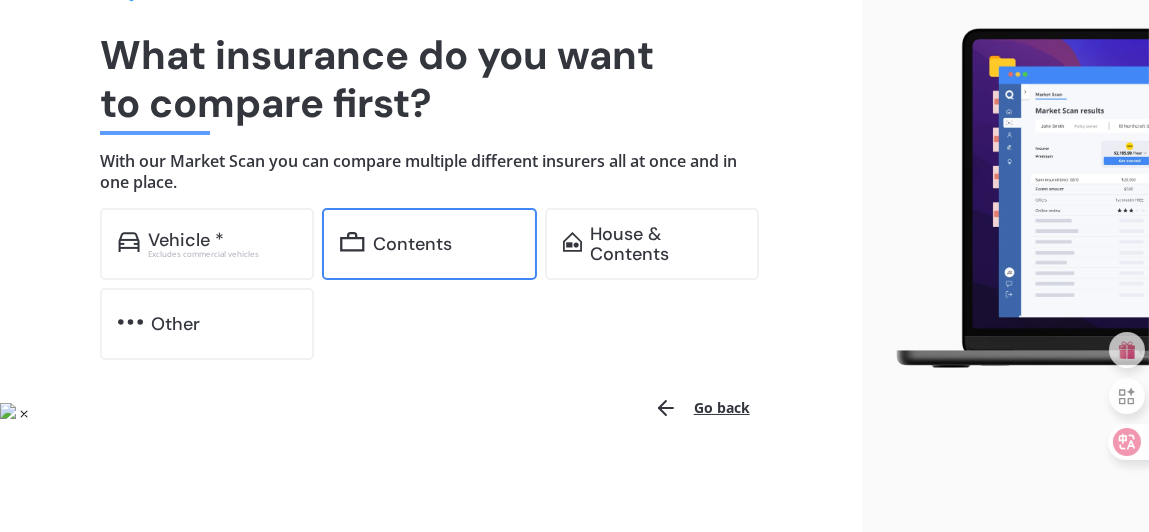 click on "Contents" at bounding box center [446, 244] 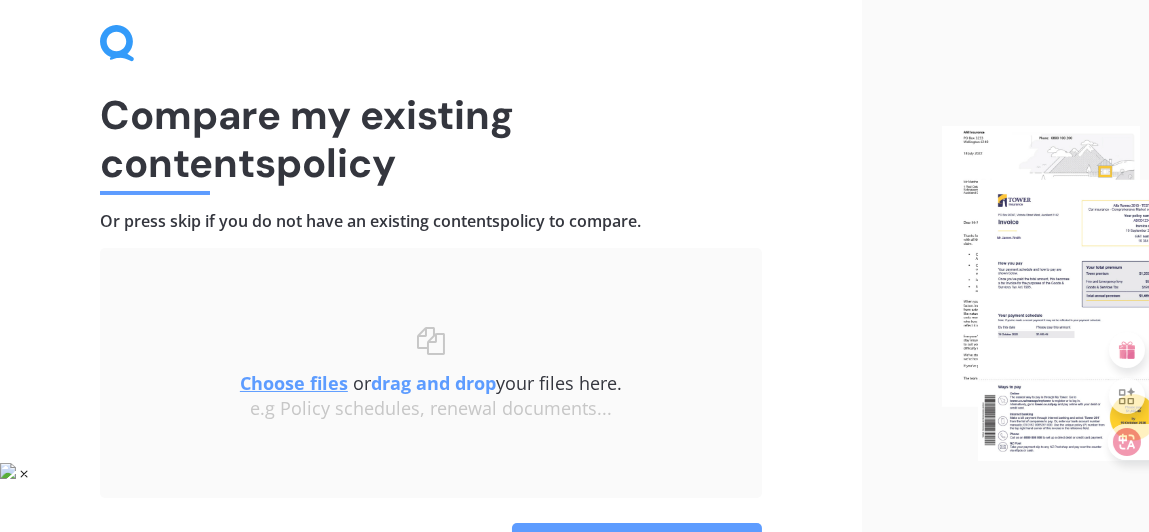 scroll, scrollTop: 104, scrollLeft: 0, axis: vertical 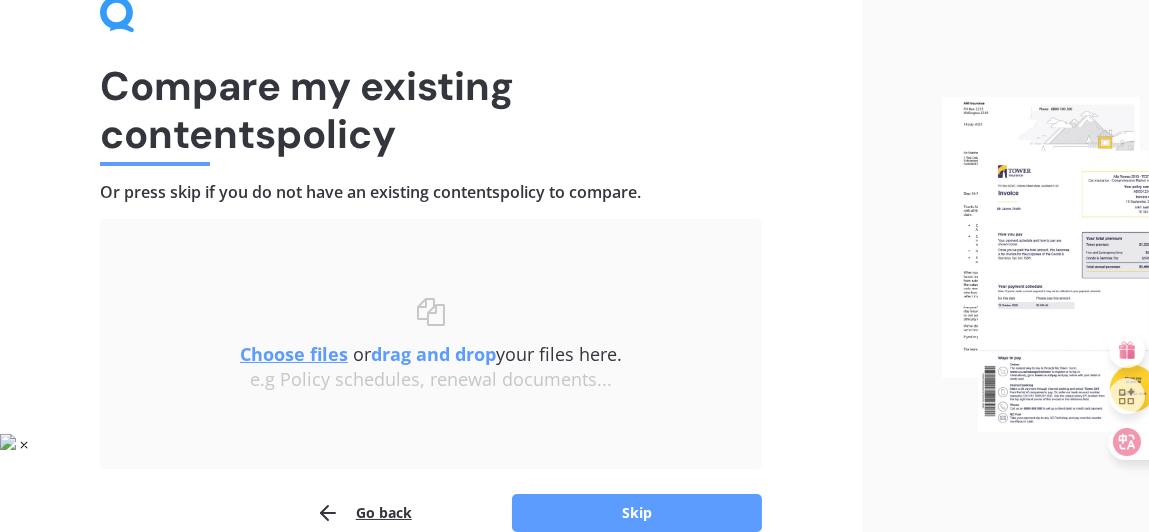 click on "e.g Policy schedules, renewal documents..." at bounding box center (431, 380) 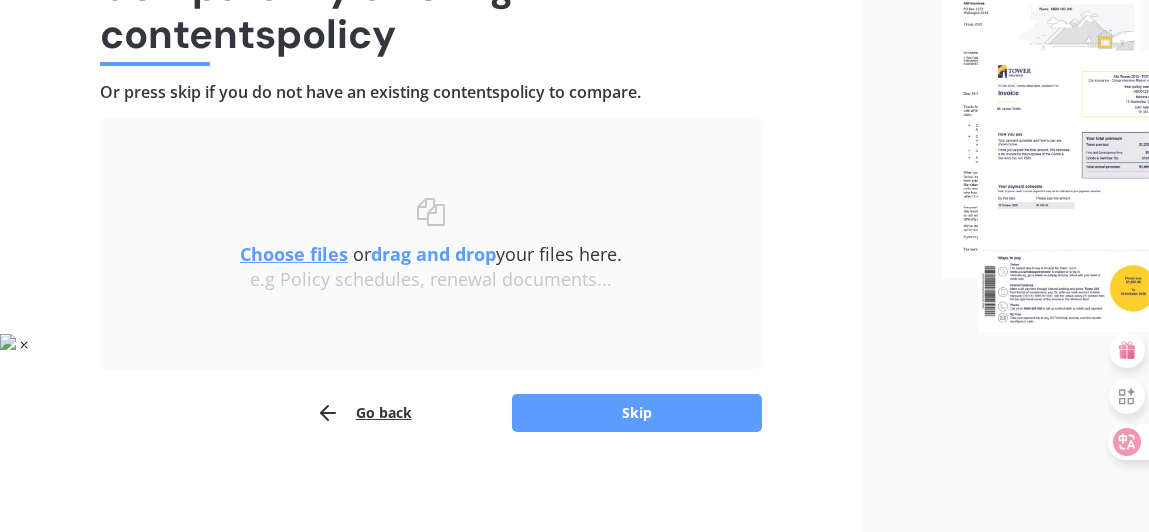 click on "Choose files" at bounding box center [294, 254] 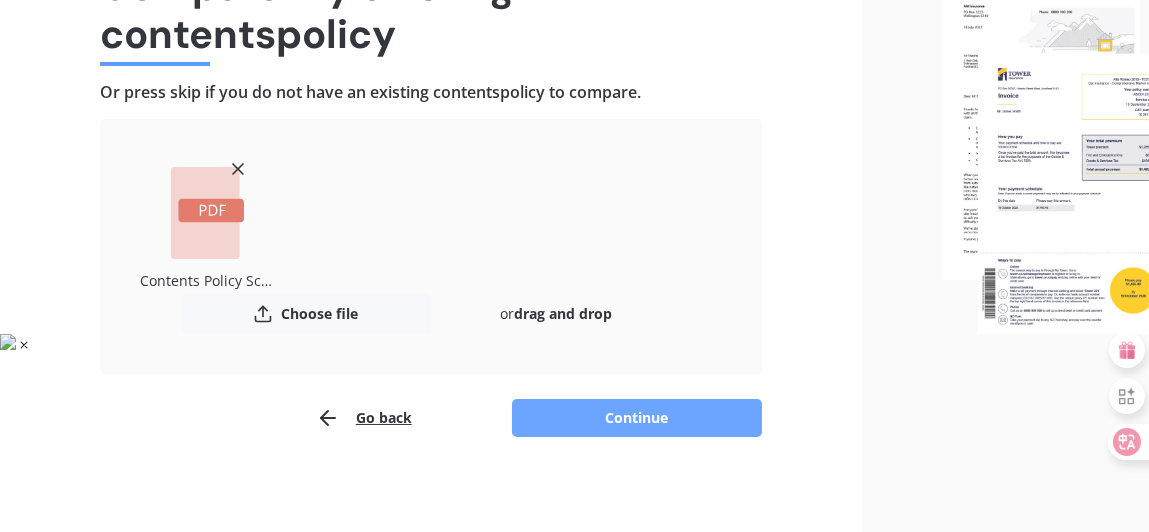 click on "Continue" at bounding box center (637, 418) 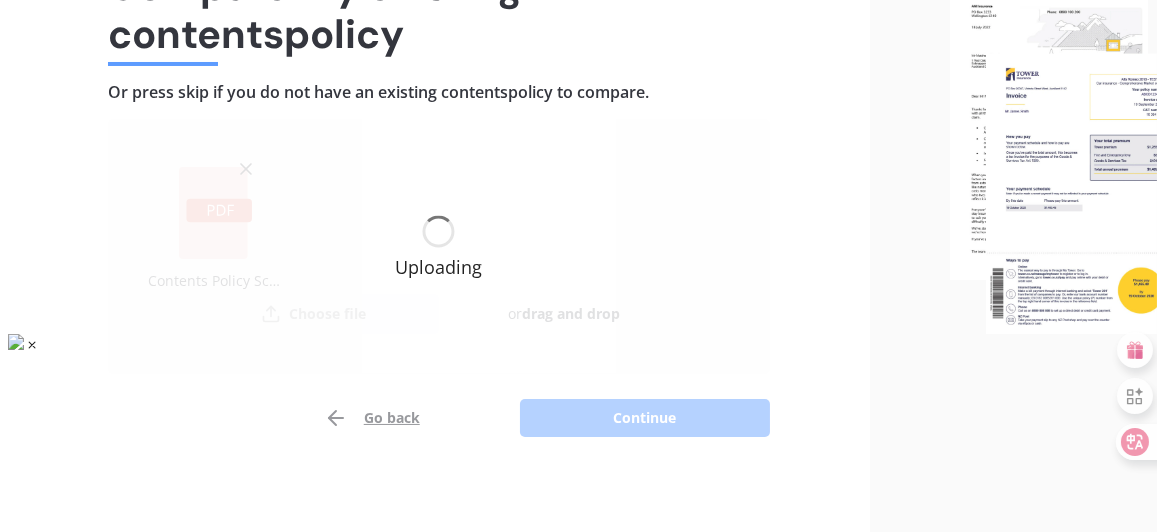 scroll, scrollTop: 0, scrollLeft: 0, axis: both 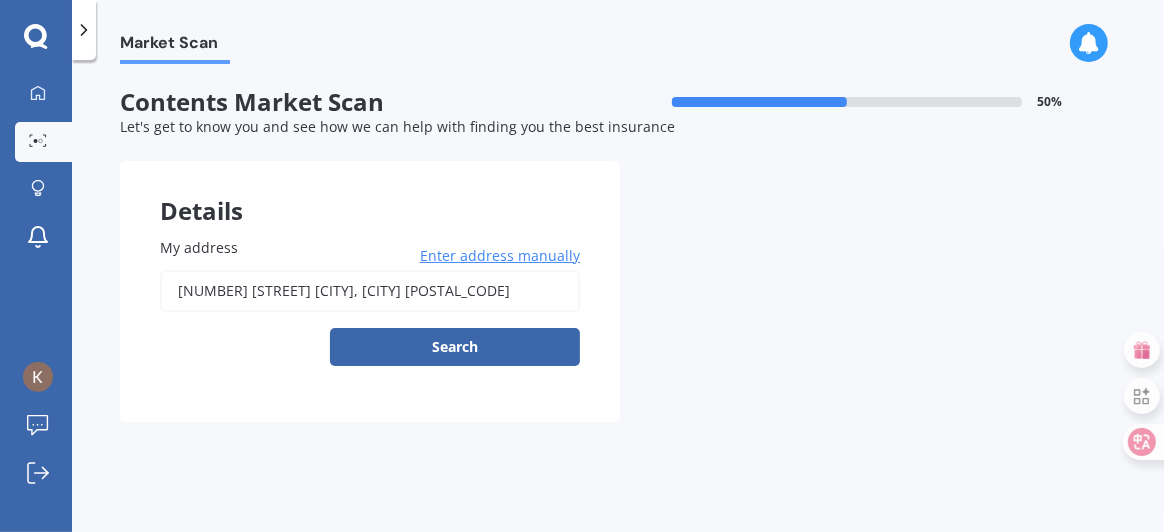 click on "Details My address [NUMBER] [STREET] [CITY], [CITY] [POSTAL_CODE] Enter address manually Search Previous Next" at bounding box center [618, 291] 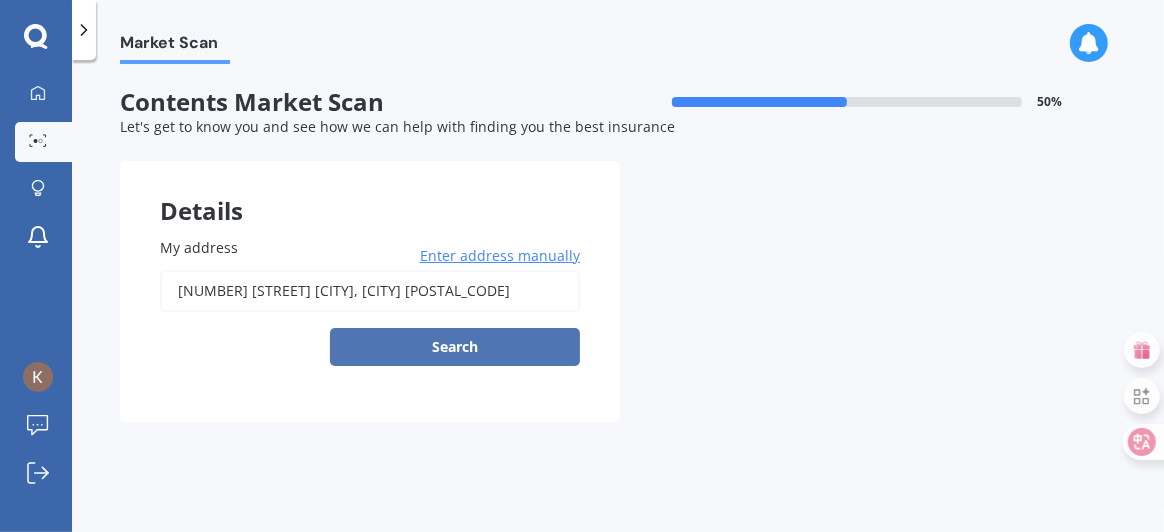 click on "Search" at bounding box center [455, 347] 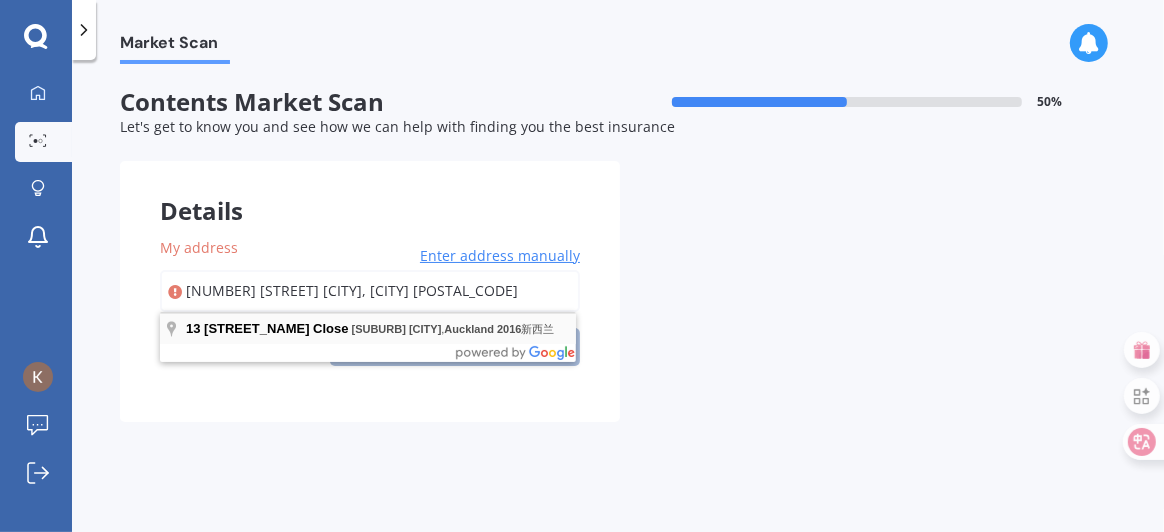 type on "[NUMBER] [STREET], [CITY], [CITY] [POSTAL_CODE][COUNTRY]" 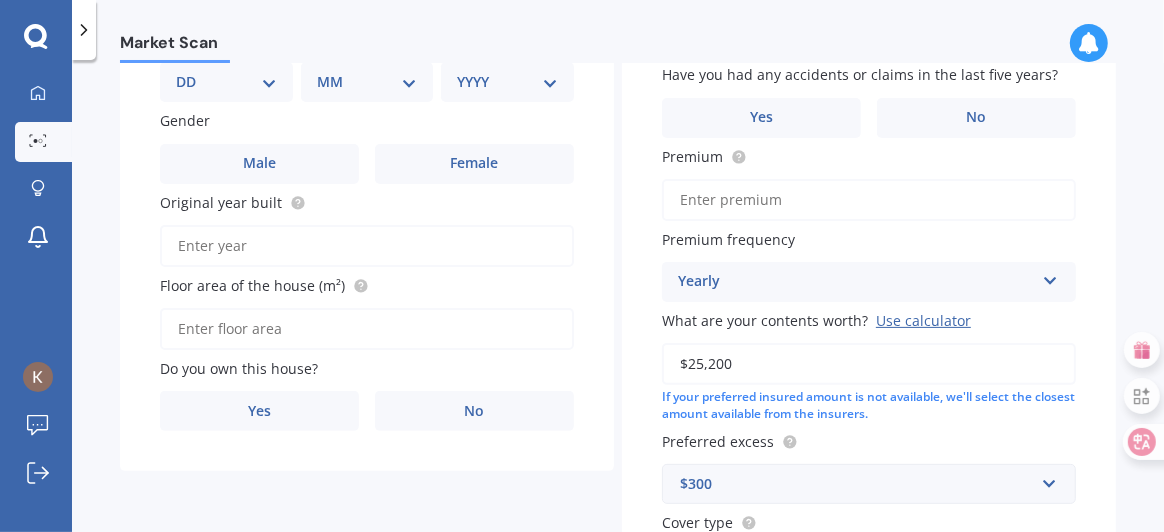 scroll, scrollTop: 99, scrollLeft: 0, axis: vertical 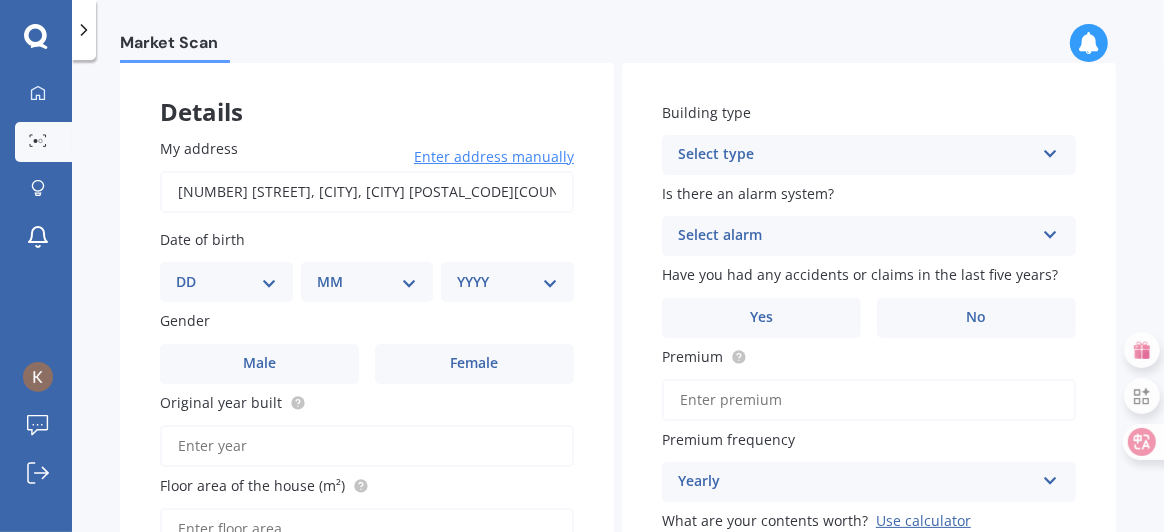 click on "DD 01 02 03 04 05 06 07 08 09 10 11 12 13 14 15 16 17 18 19 20 21 22 23 24 25 26 27 28 29 30 31" at bounding box center [226, 282] 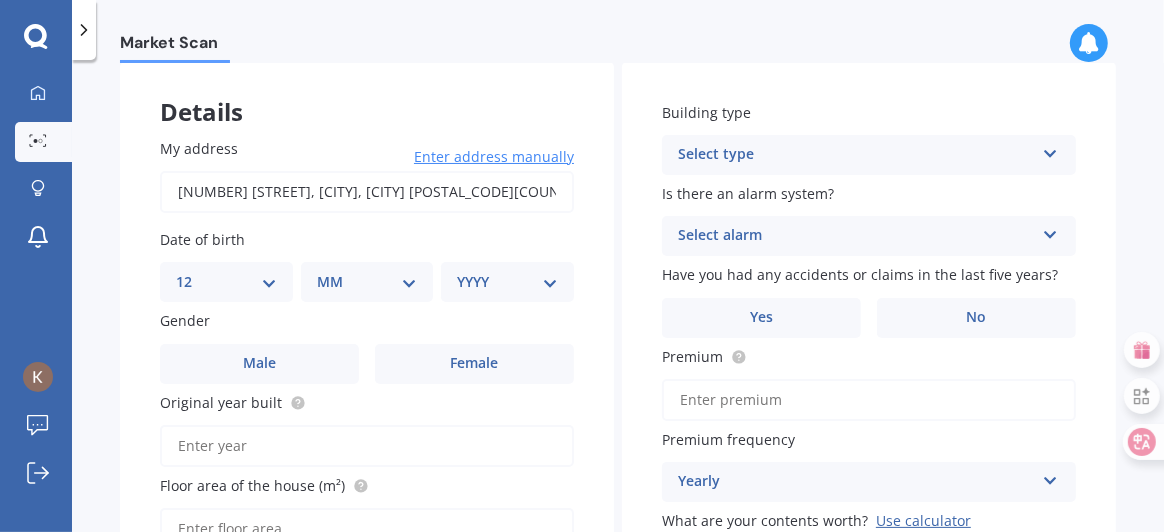 click on "DD 01 02 03 04 05 06 07 08 09 10 11 12 13 14 15 16 17 18 19 20 21 22 23 24 25 26 27 28 29 30 31" at bounding box center (226, 282) 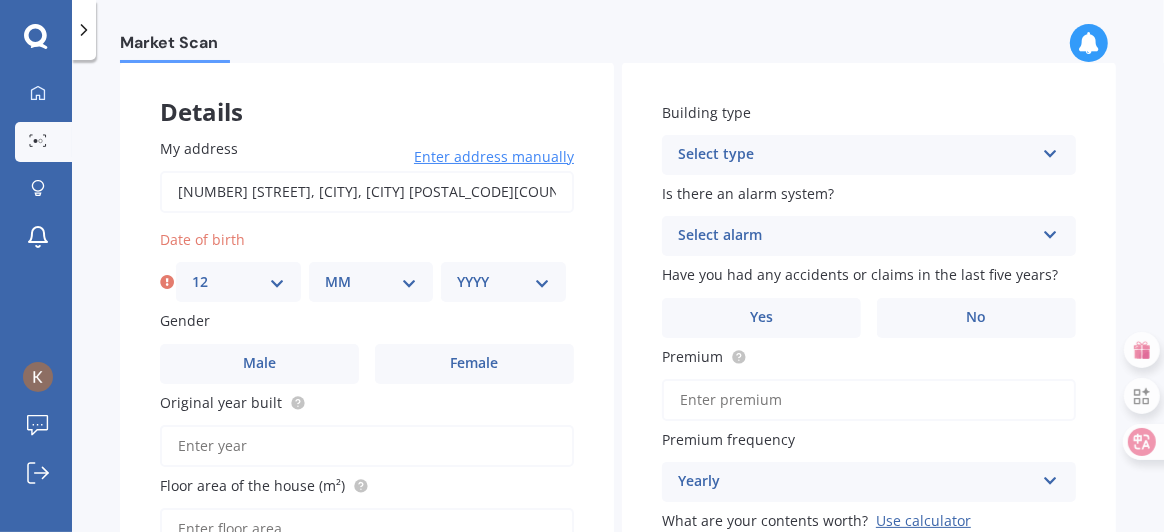 click on "MM 01 02 03 04 05 06 07 08 09 10 11 12" at bounding box center [371, 282] 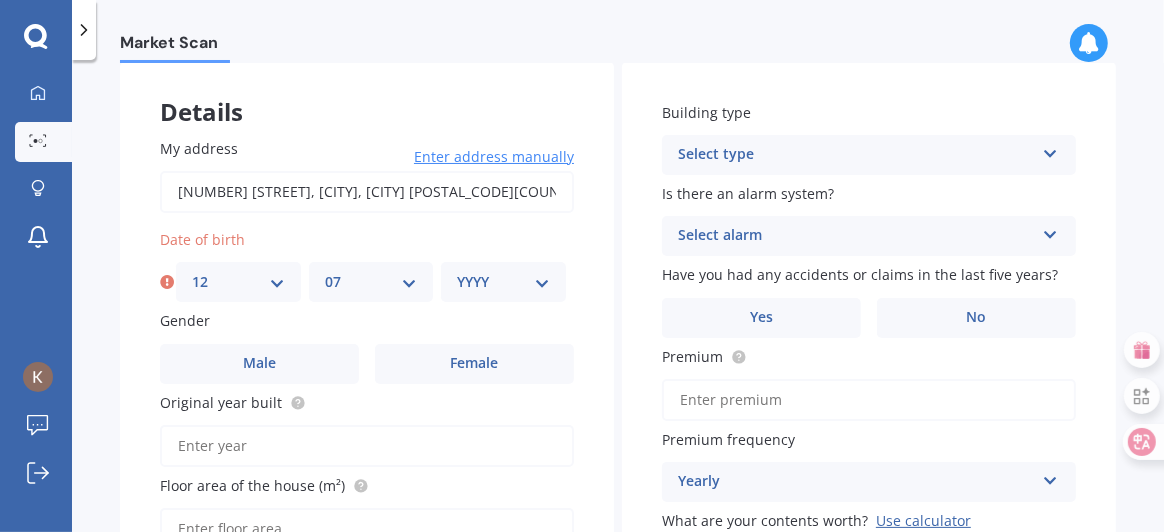 click on "MM 01 02 03 04 05 06 07 08 09 10 11 12" at bounding box center (371, 282) 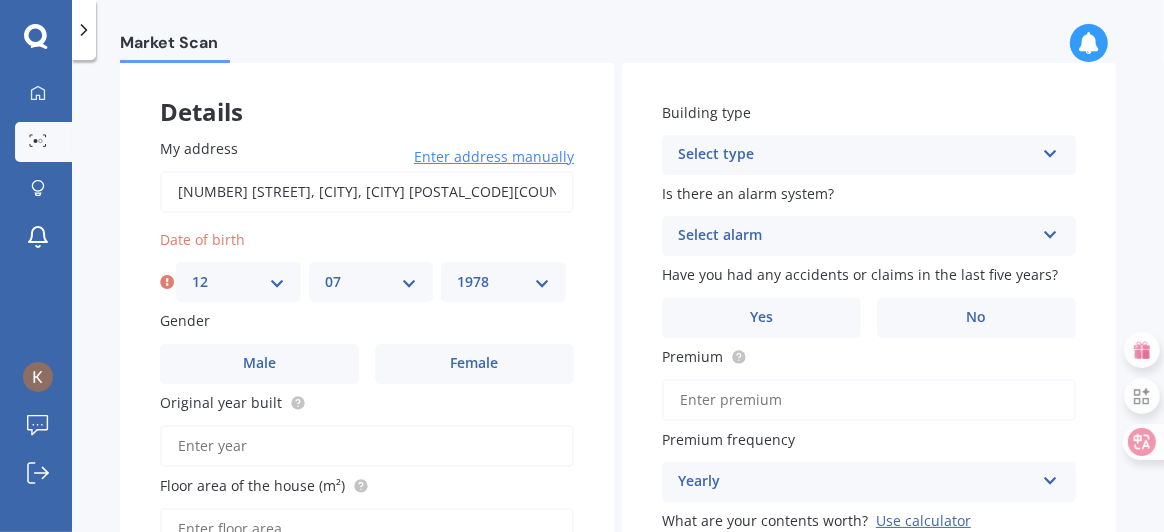 click on "YYYY 2009 2008 2007 2006 2005 2004 2003 2002 2001 2000 1999 1998 1997 1996 1995 1994 1993 1992 1991 1990 1989 1988 1987 1986 1985 1984 1983 1982 1981 1980 1979 1978 1977 1976 1975 1974 1973 1972 1971 1970 1969 1968 1967 1966 1965 1964 1963 1962 1961 1960 1959 1958 1957 1956 1955 1954 1953 1952 1951 1950 1949 1948 1947 1946 1945 1944 1943 1942 1941 1940 1939 1938 1937 1936 1935 1934 1933 1932 1931 1930 1929 1928 1927 1926 1925 1924 1923 1922 1921 1920 1919 1918 1917 1916 1915 1914 1913 1912 1911 1910" at bounding box center [503, 282] 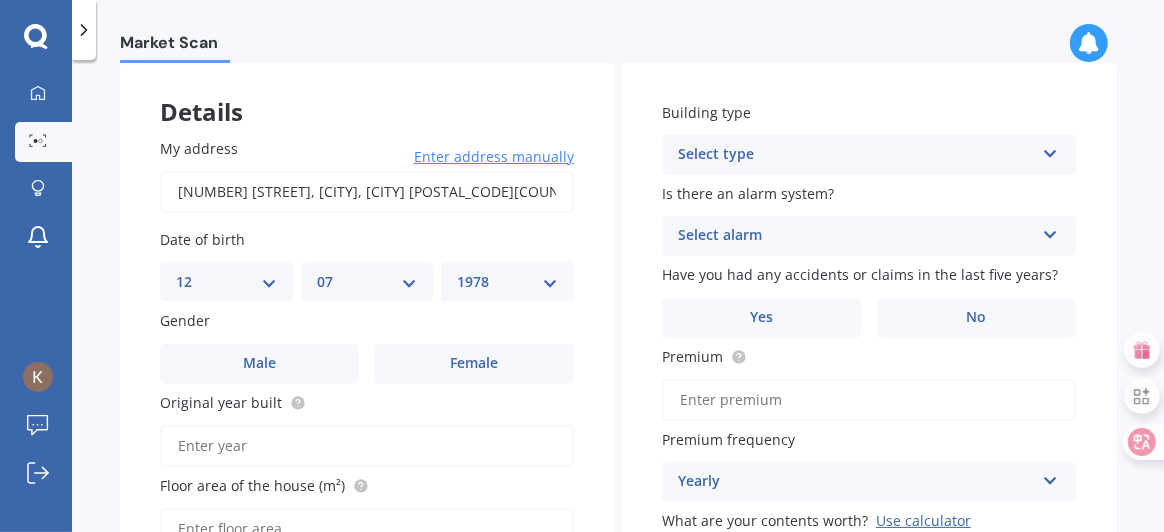scroll, scrollTop: 199, scrollLeft: 0, axis: vertical 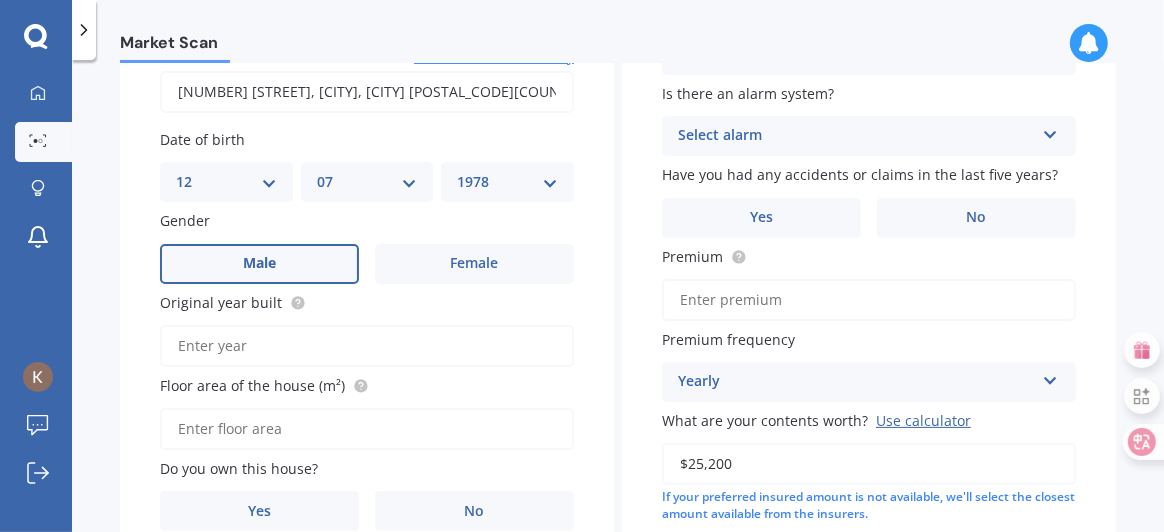 click on "Male" at bounding box center [259, 263] 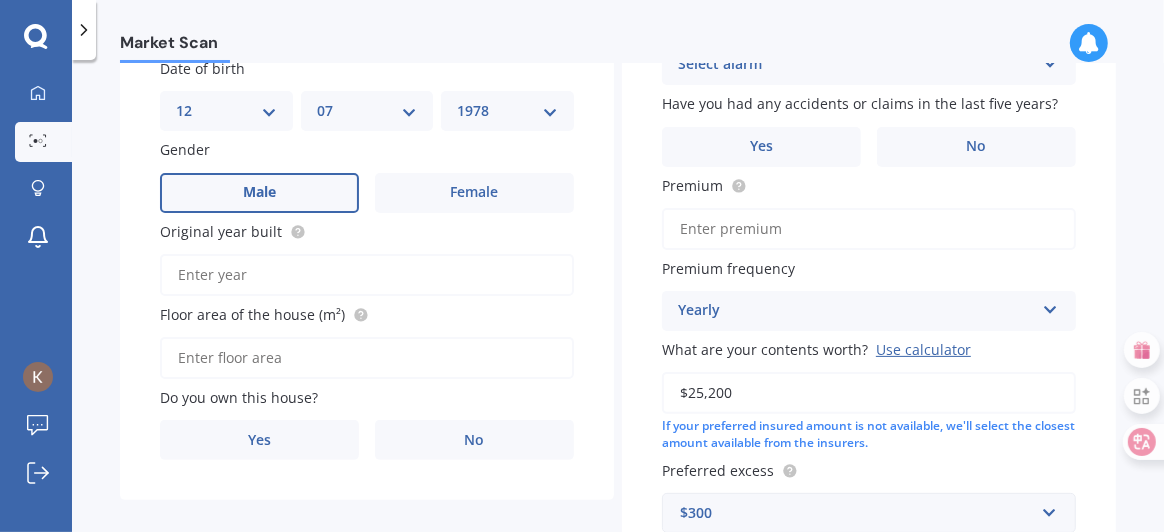 scroll, scrollTop: 299, scrollLeft: 0, axis: vertical 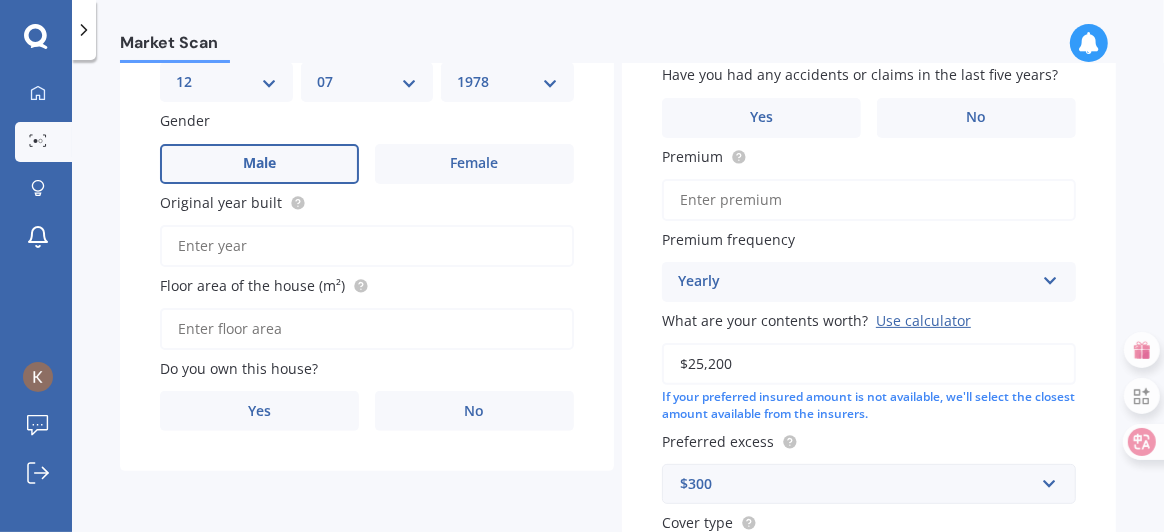 click on "Original year built" at bounding box center (367, 246) 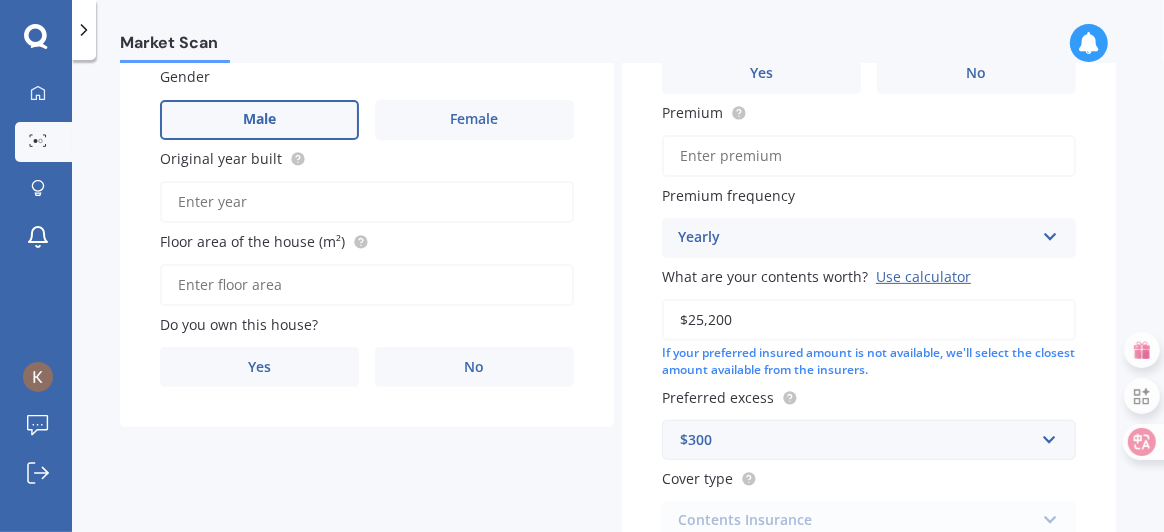 scroll, scrollTop: 399, scrollLeft: 0, axis: vertical 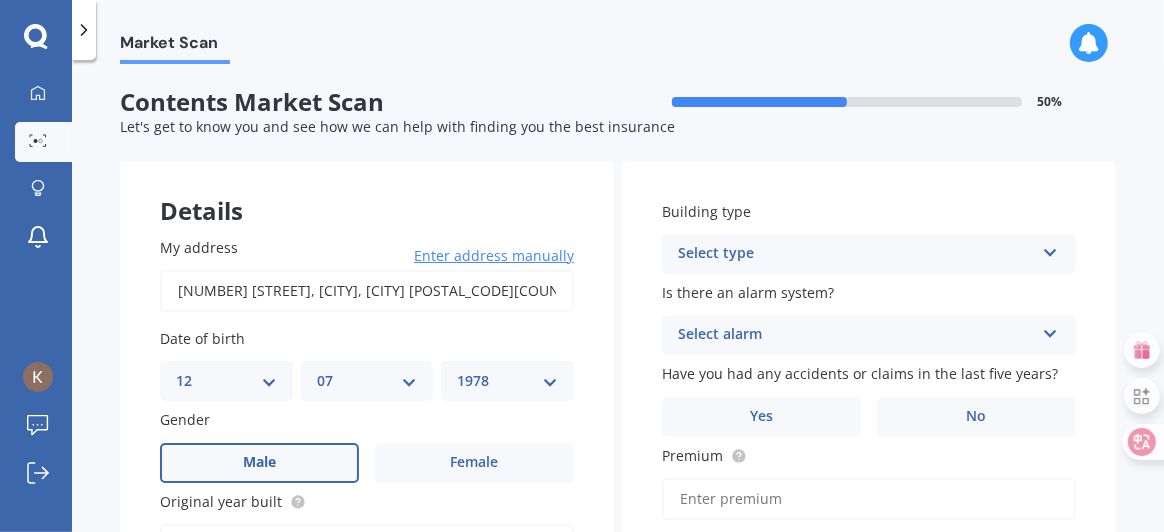 click on "Select type" at bounding box center [856, 254] 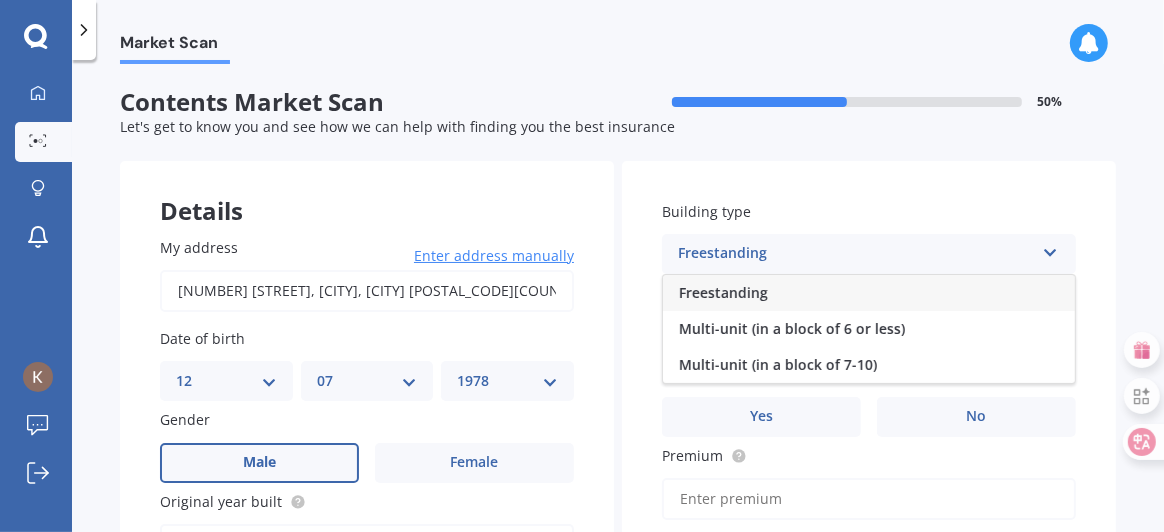 click on "Freestanding" at bounding box center (723, 292) 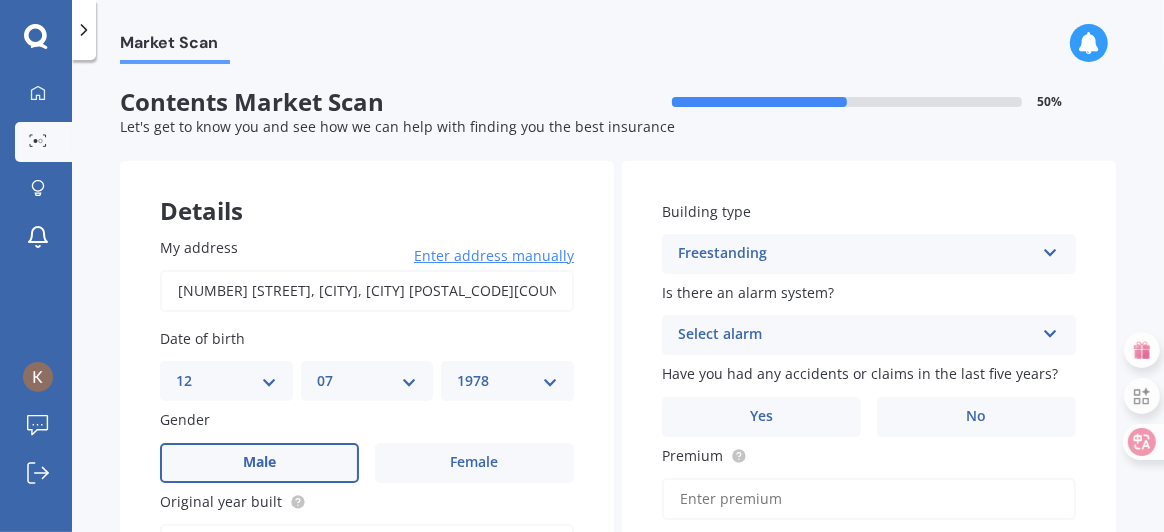 click on "Select alarm" at bounding box center [856, 335] 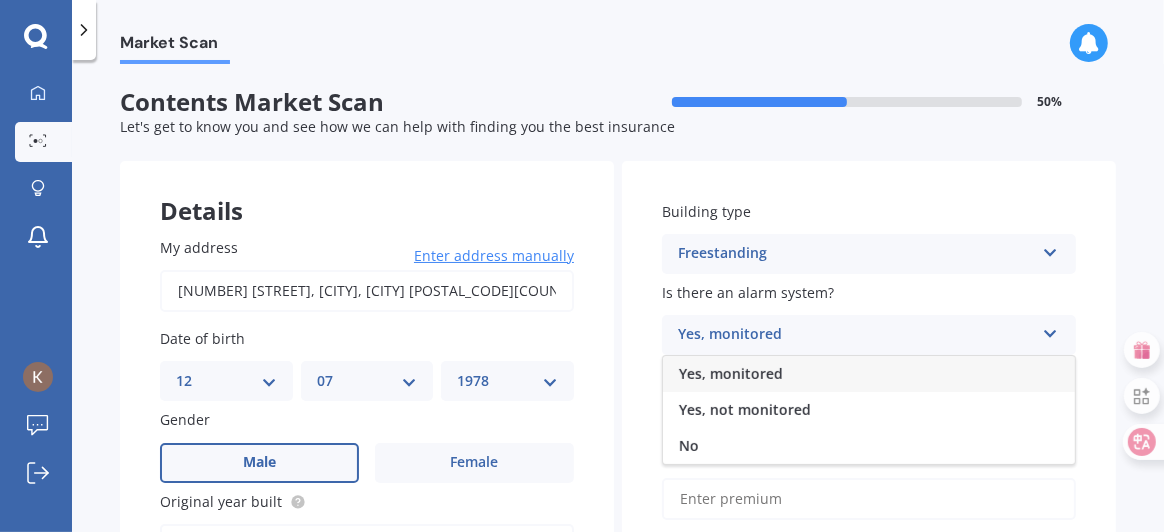click on "Yes, monitored" at bounding box center (731, 373) 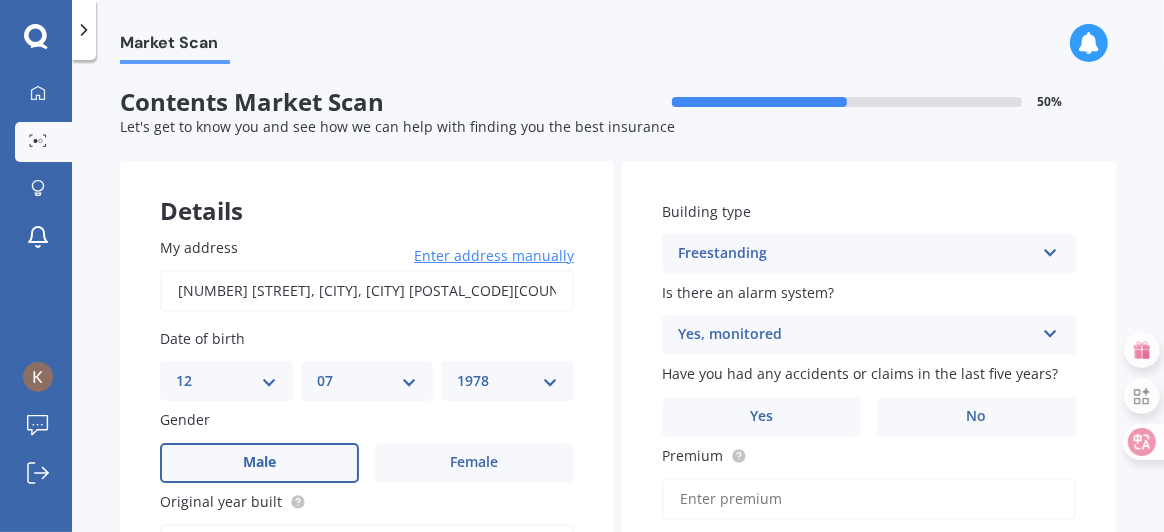 scroll, scrollTop: 199, scrollLeft: 0, axis: vertical 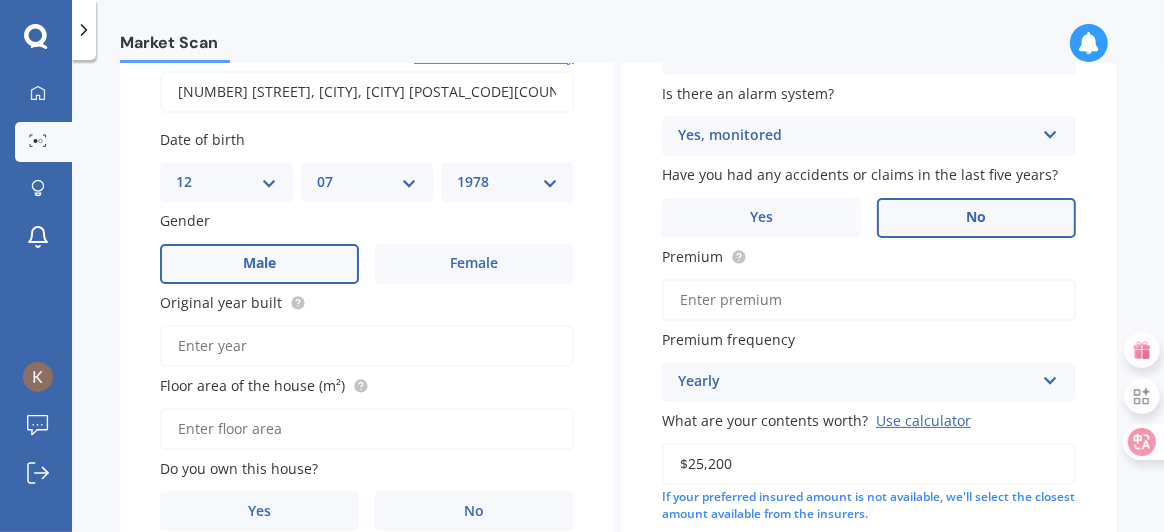 click on "No" at bounding box center (976, 218) 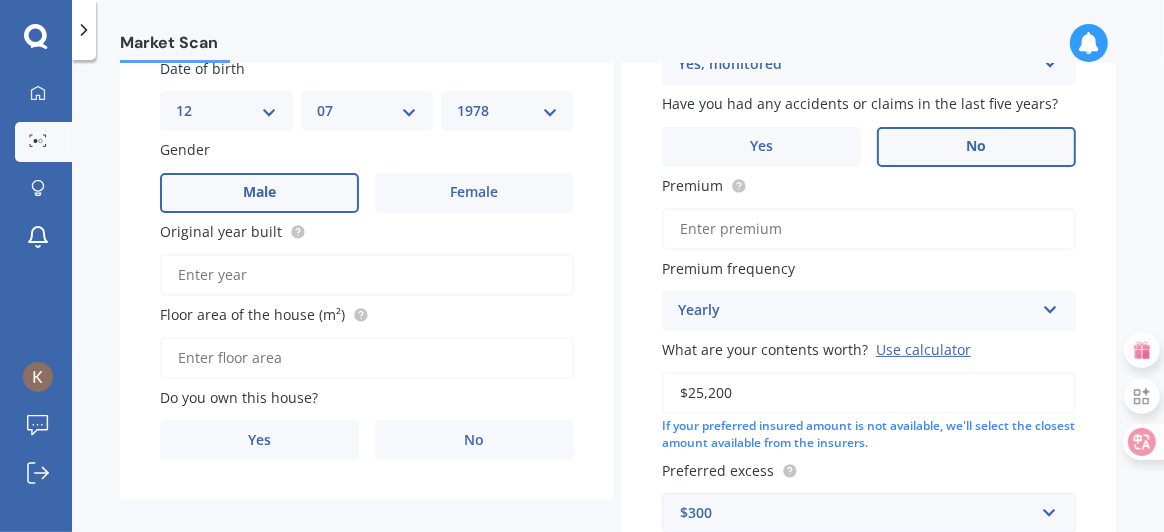 scroll, scrollTop: 299, scrollLeft: 0, axis: vertical 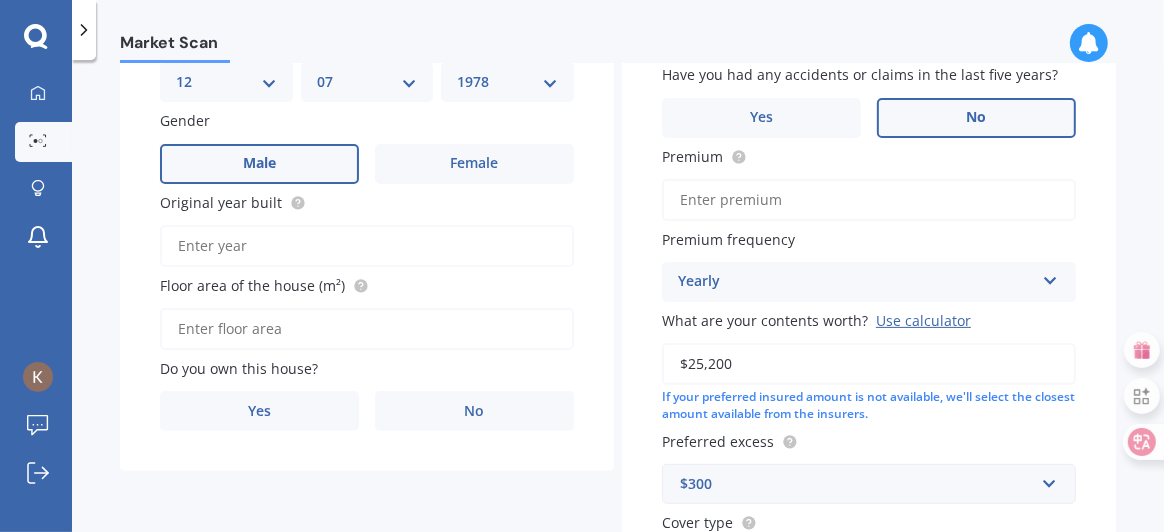 click on "Premium" at bounding box center (869, 200) 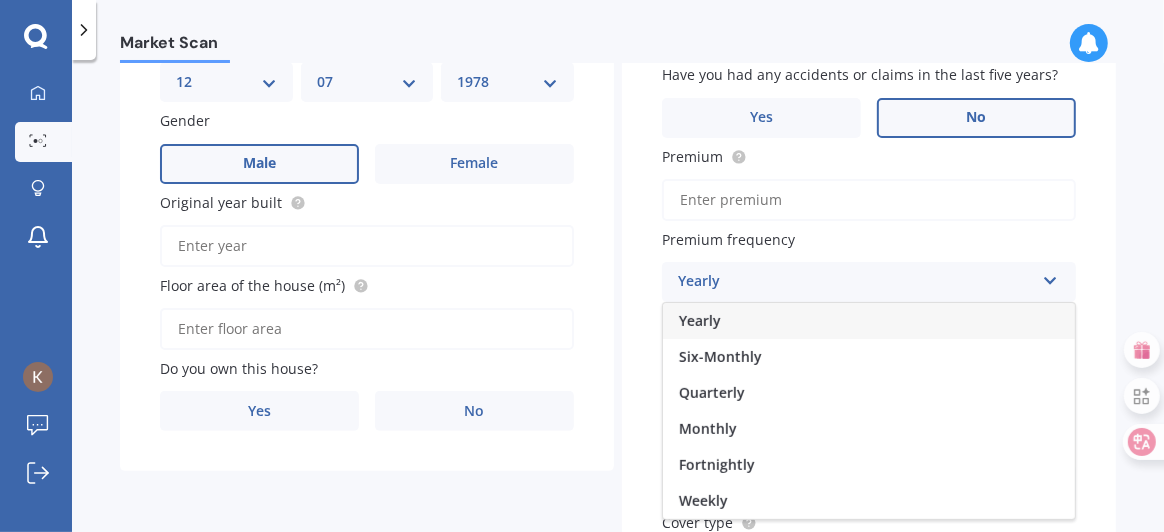 click on "Yearly" at bounding box center (869, 321) 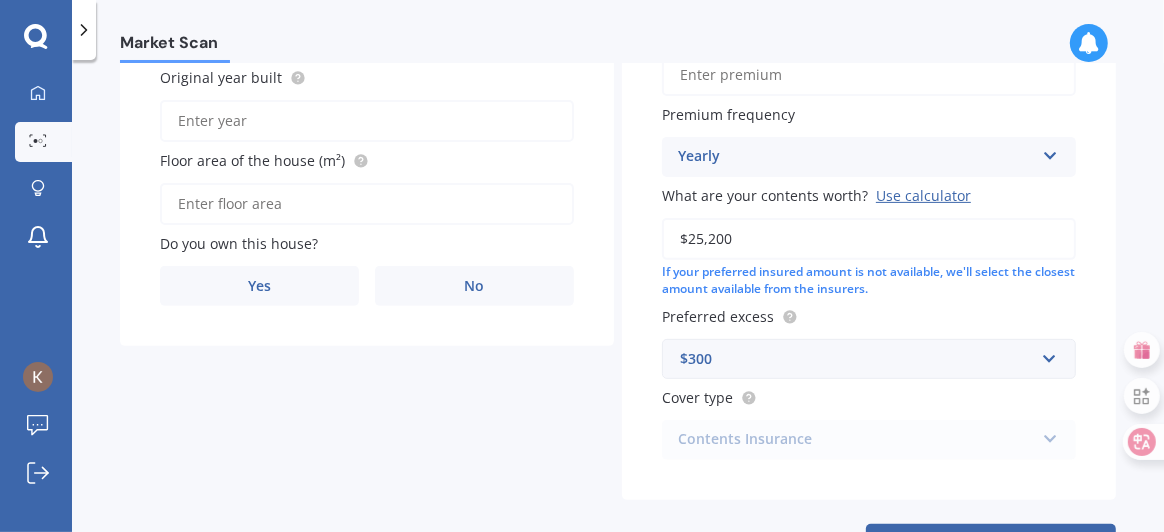 scroll, scrollTop: 399, scrollLeft: 0, axis: vertical 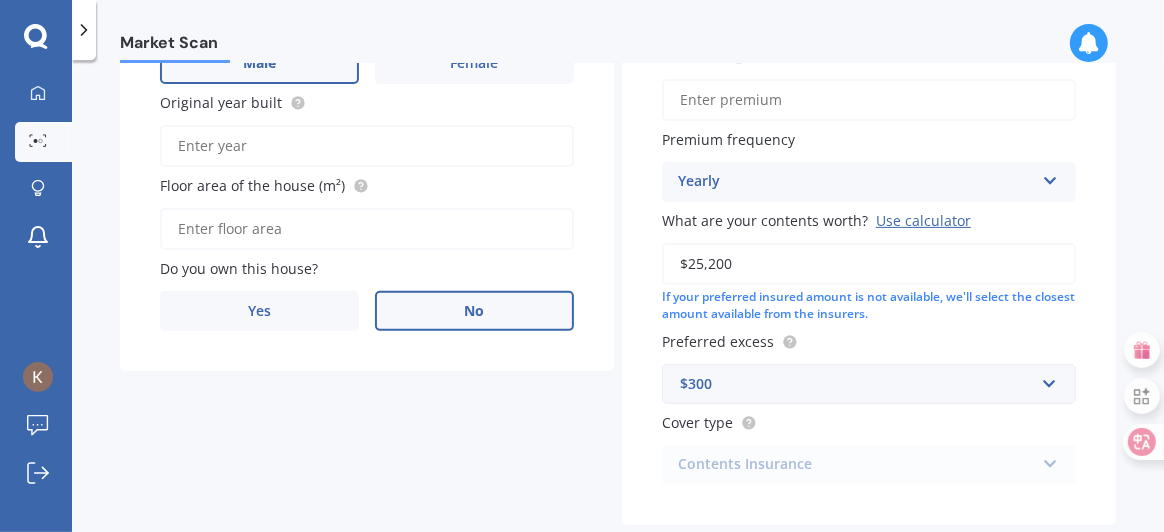 click on "No" at bounding box center [474, 311] 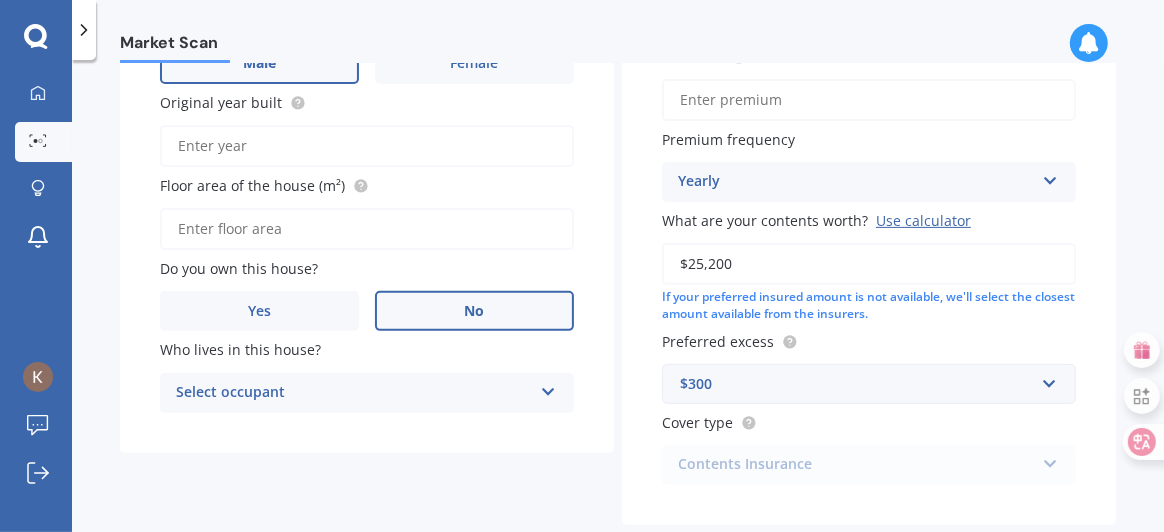 click on "Select occupant" at bounding box center [354, 393] 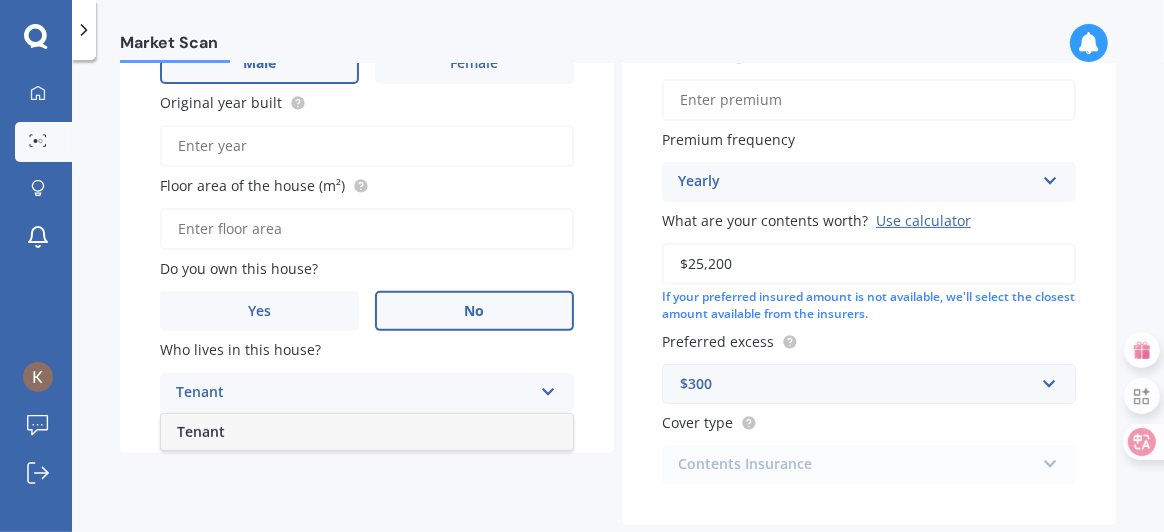 click on "Tenant" at bounding box center [367, 432] 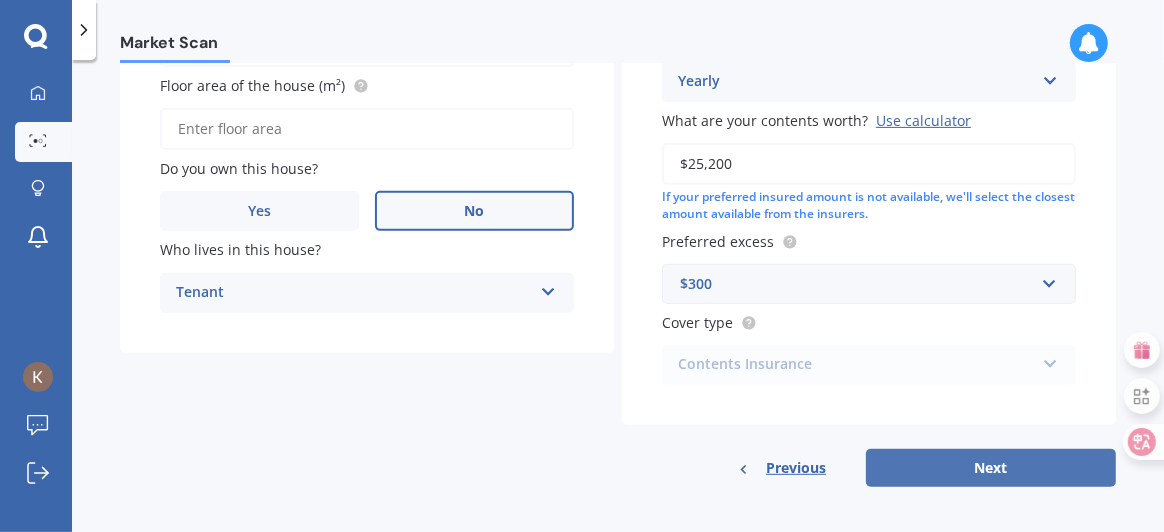 click on "Next" at bounding box center (991, 468) 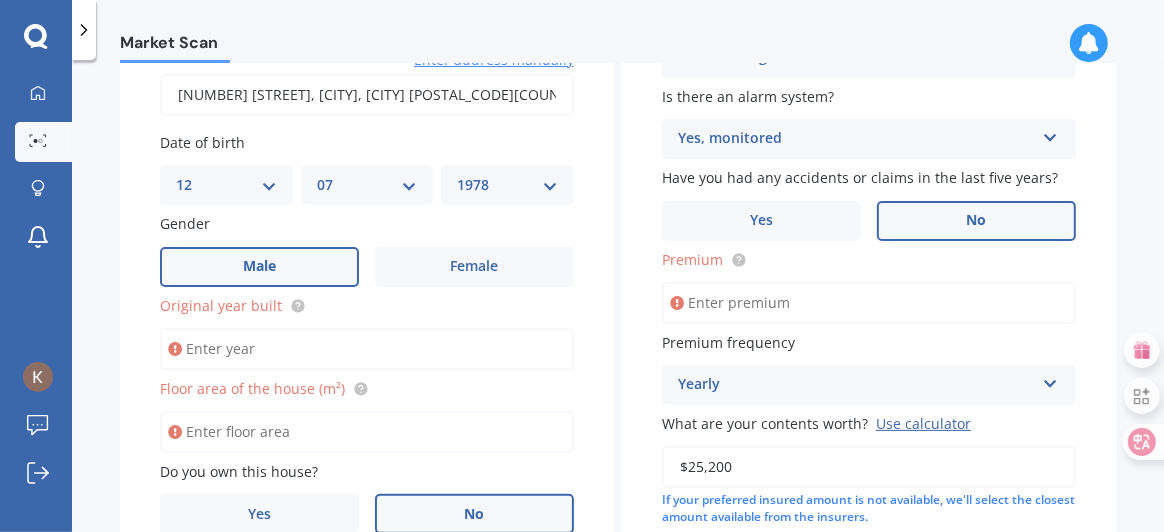 scroll, scrollTop: 199, scrollLeft: 0, axis: vertical 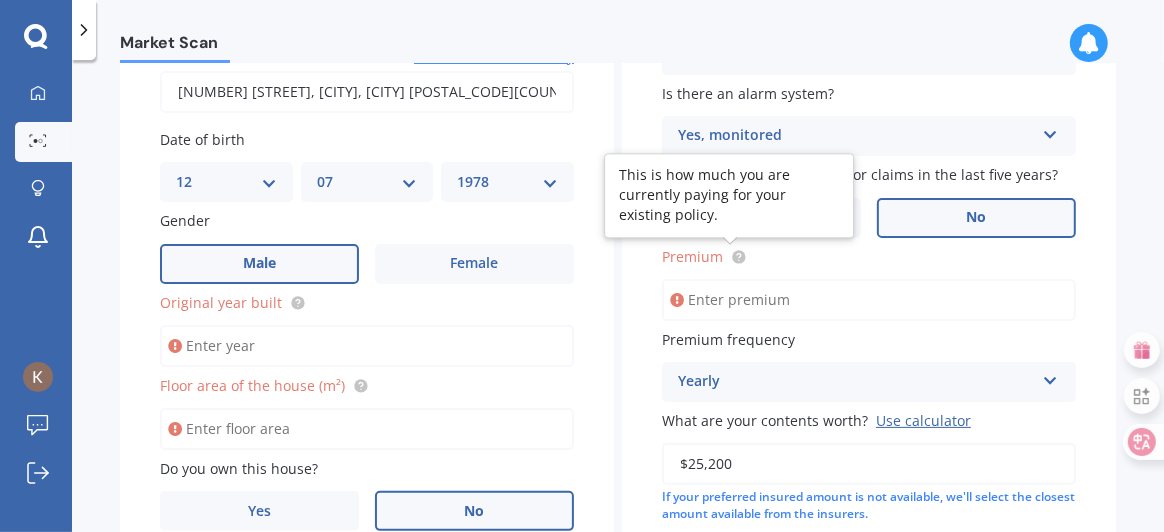 click 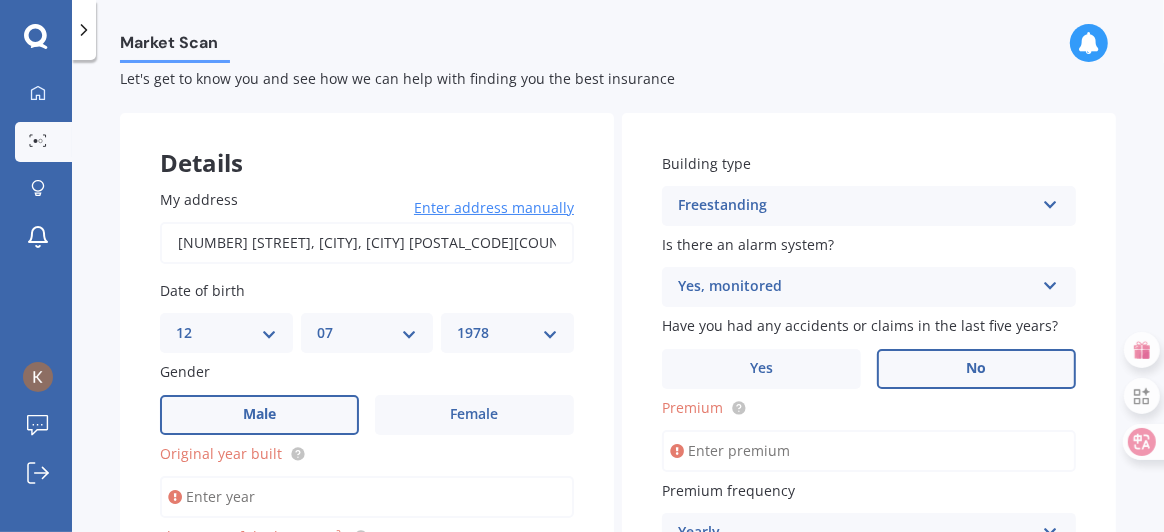 scroll, scrollTop: 0, scrollLeft: 0, axis: both 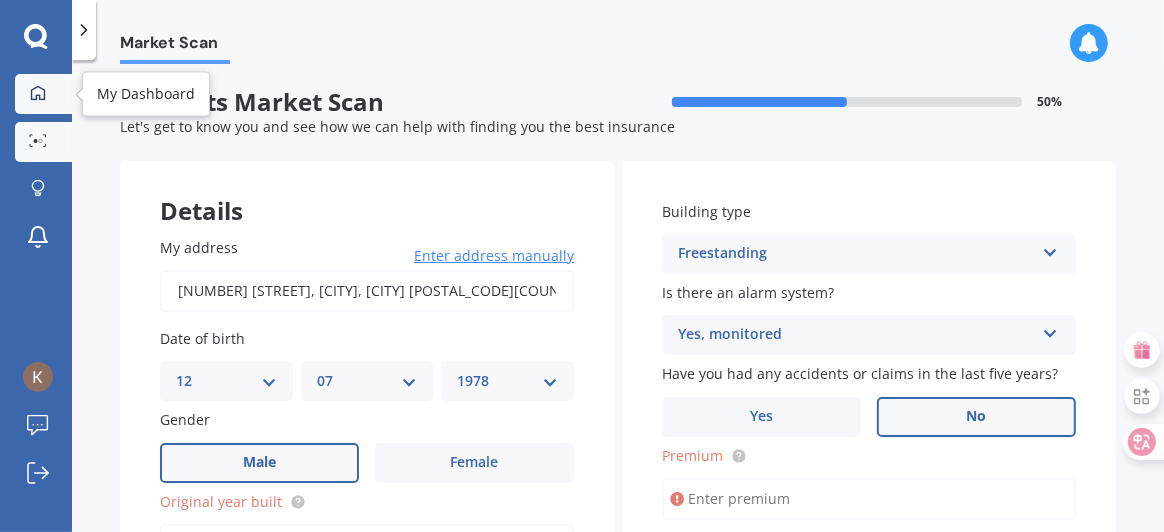 click 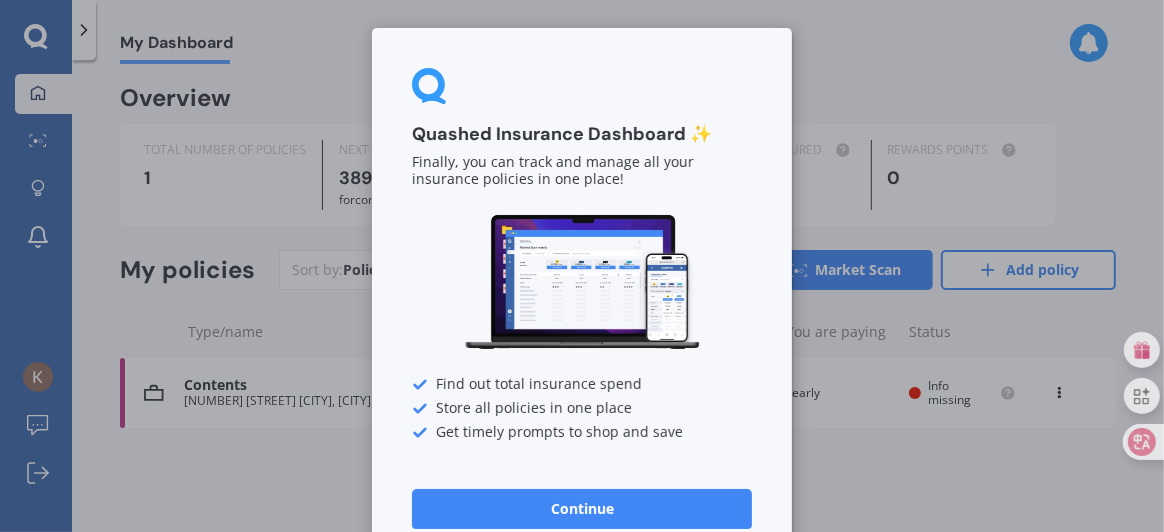 click on "Continue" at bounding box center [582, 509] 